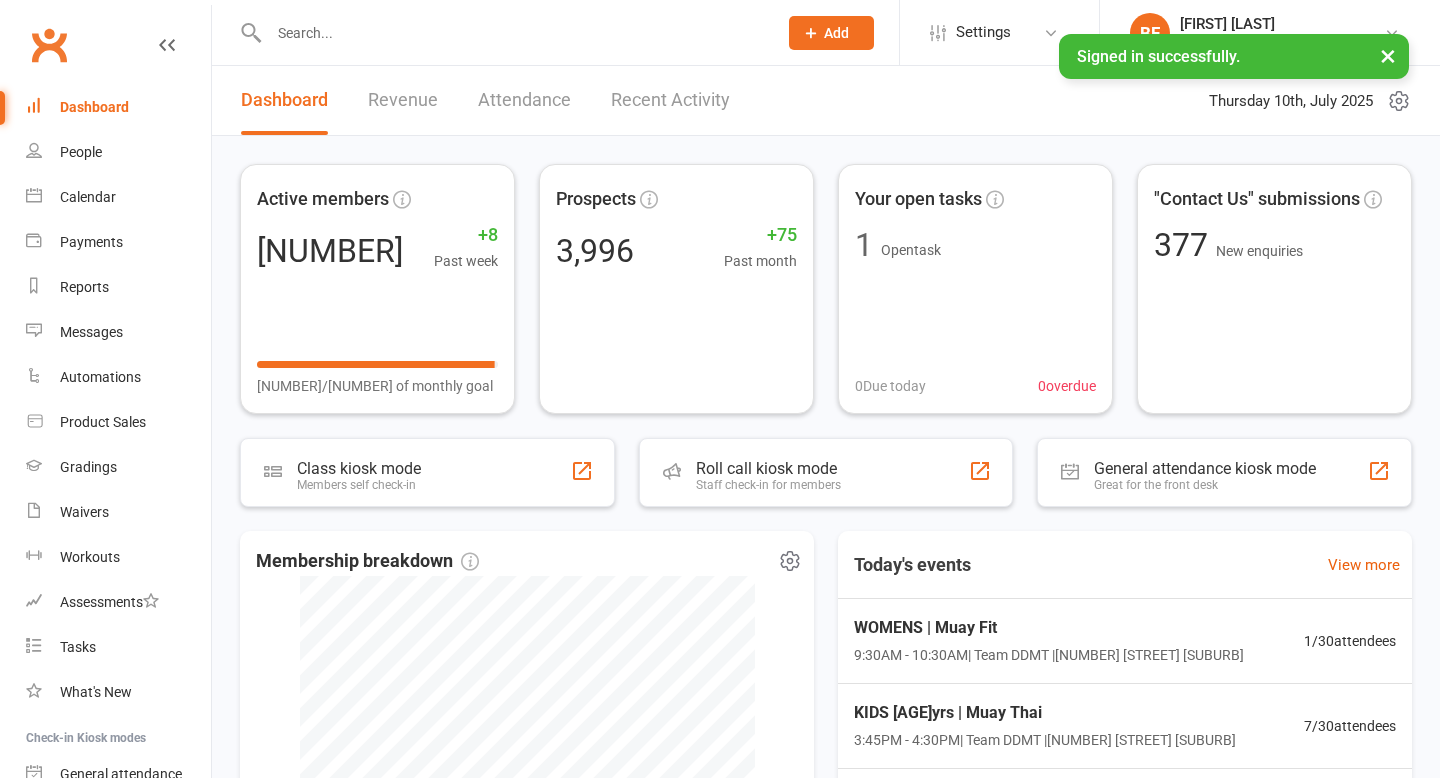 scroll, scrollTop: 0, scrollLeft: 0, axis: both 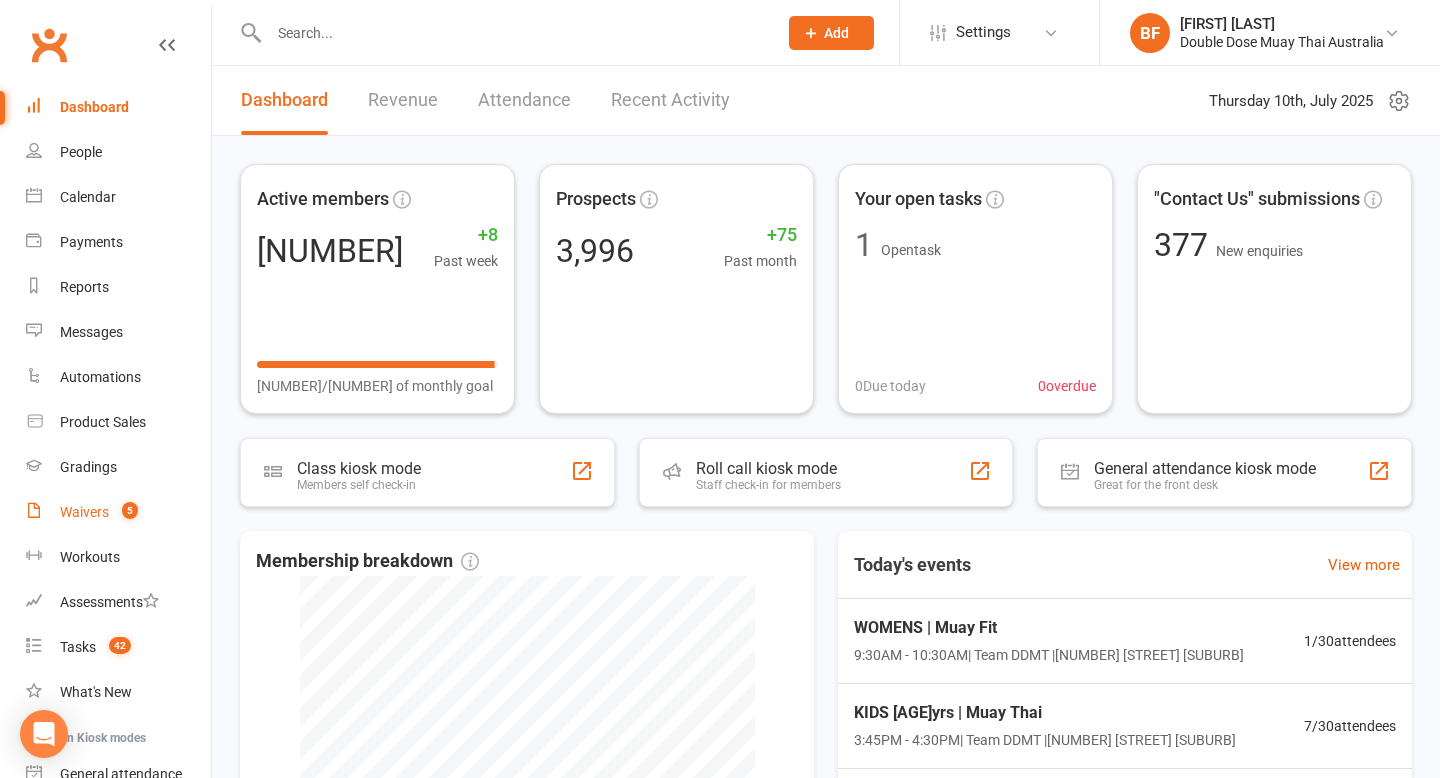 click on "5" at bounding box center (125, 512) 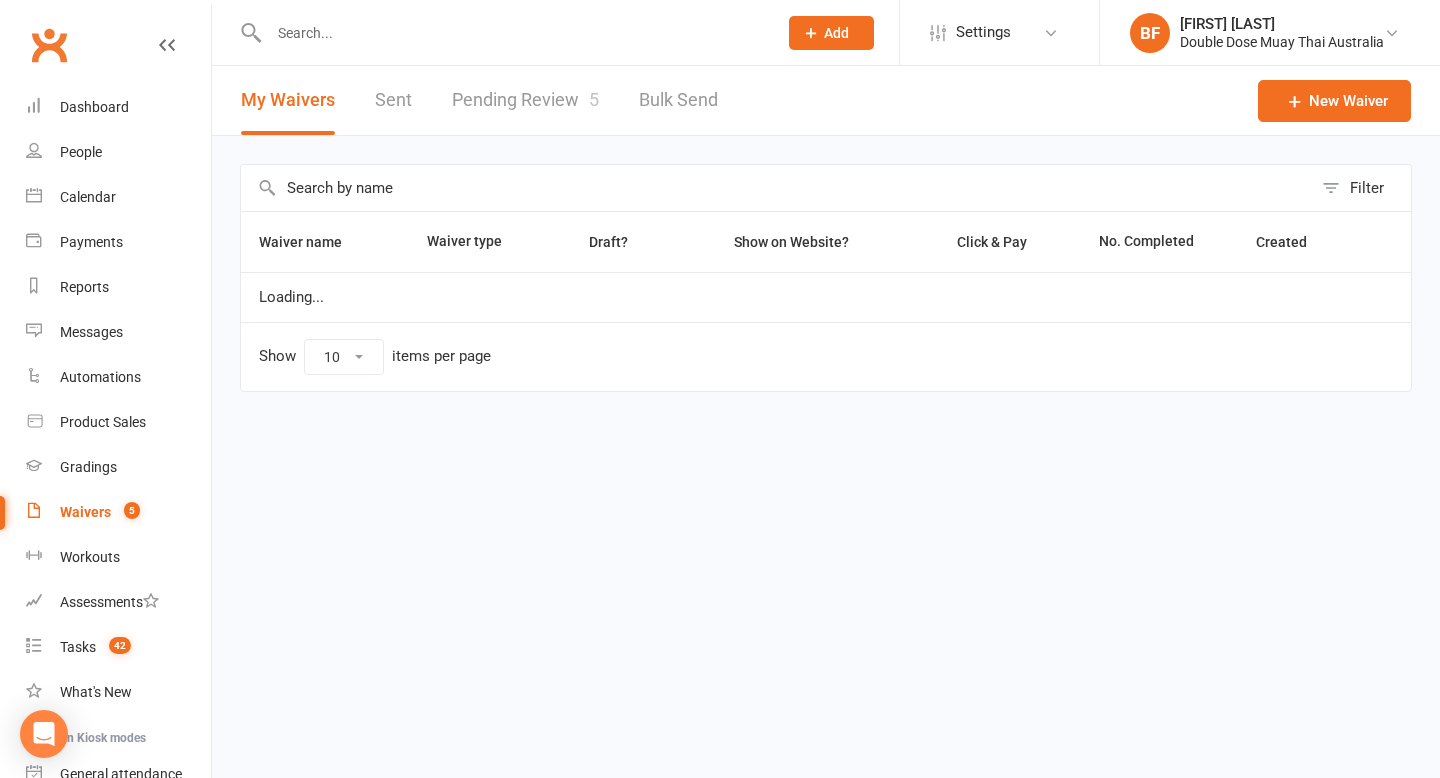 click on "Pending Review [NUMBER]" at bounding box center [525, 100] 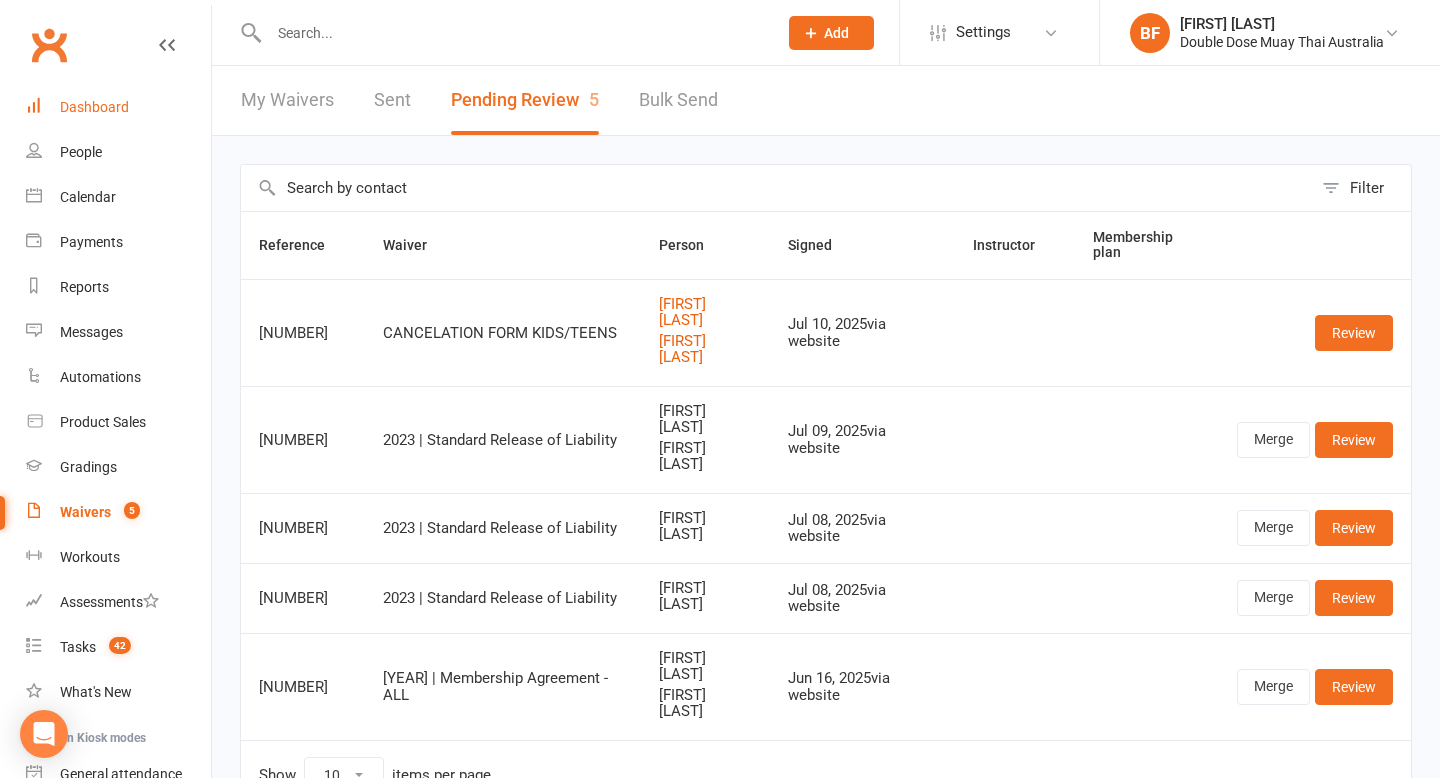 click on "Dashboard" at bounding box center [118, 107] 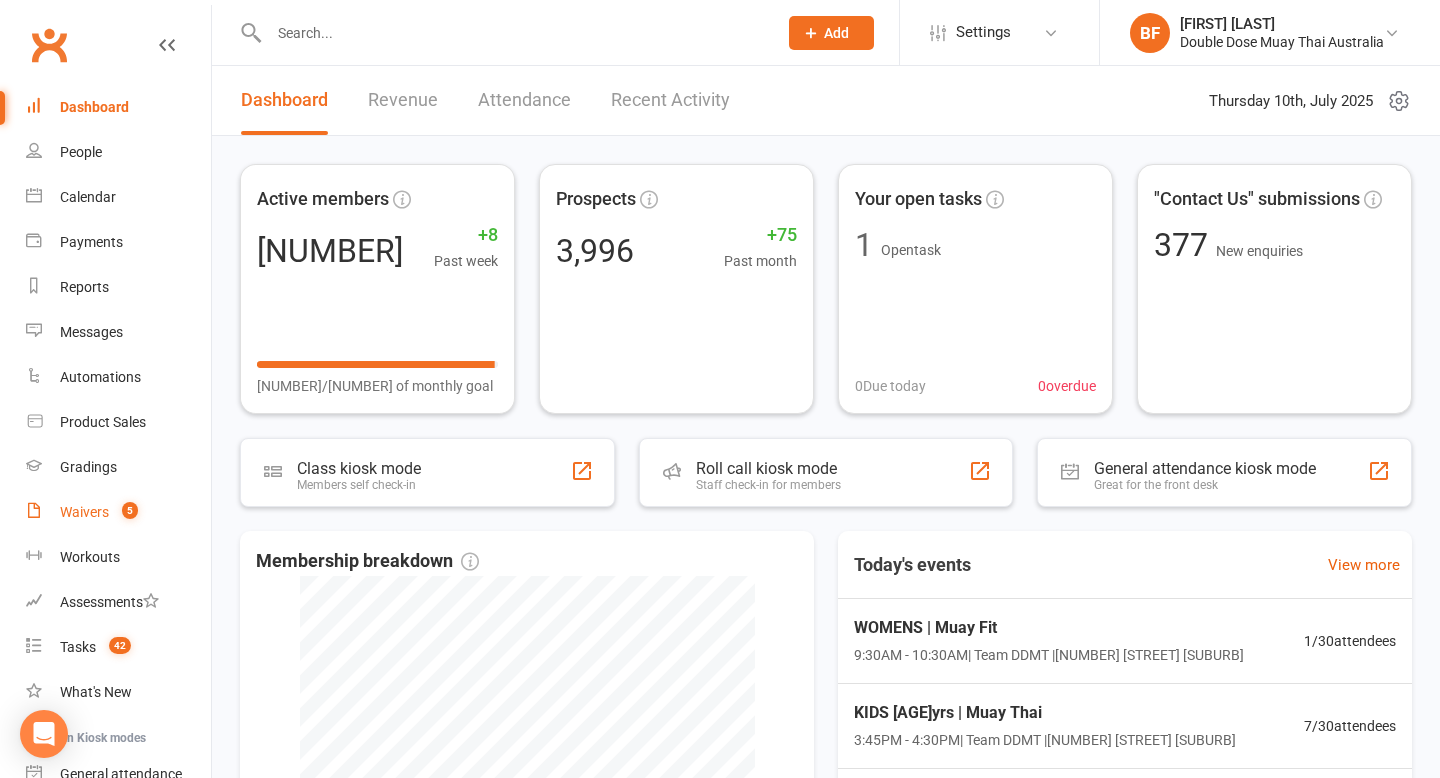 click on "Waivers" at bounding box center (84, 512) 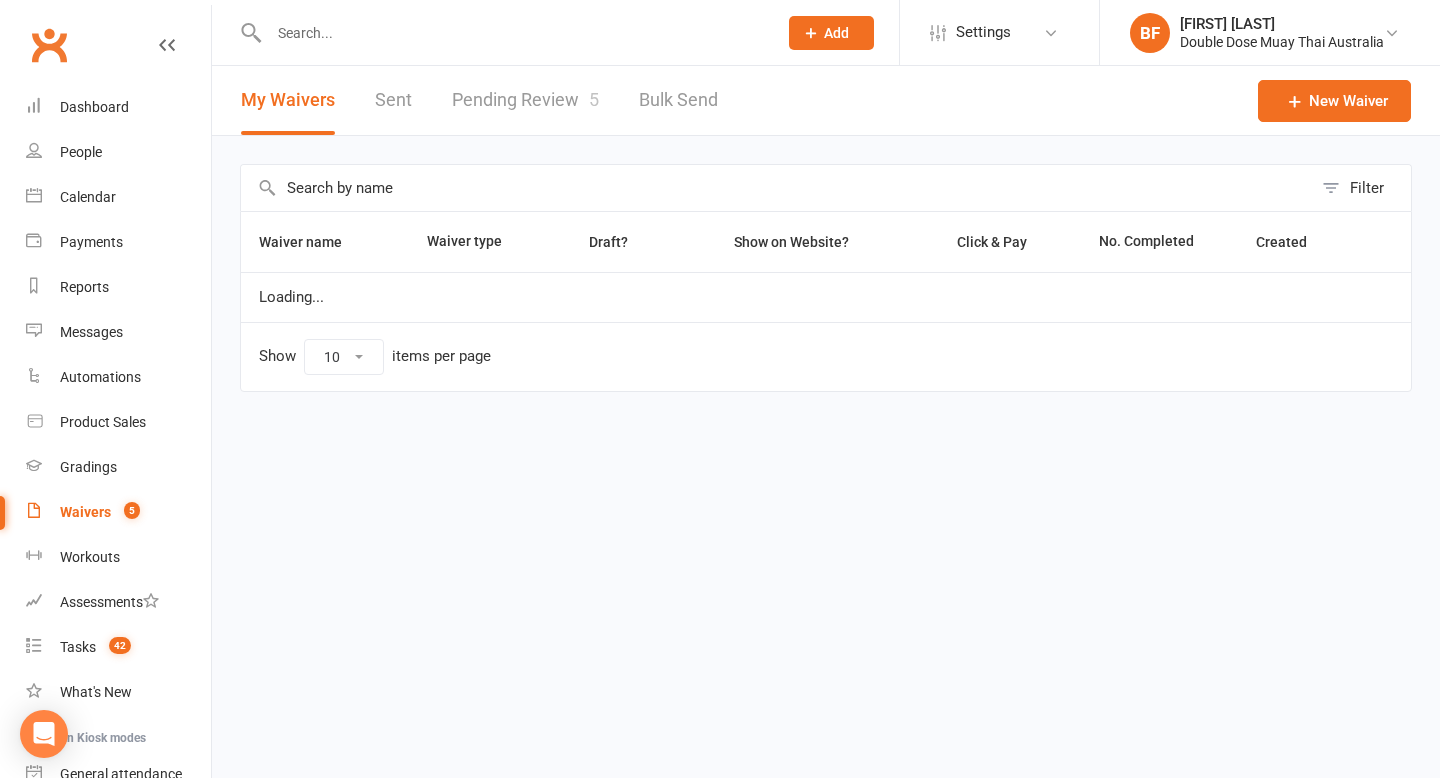 click on "Pending Review [NUMBER]" at bounding box center (525, 100) 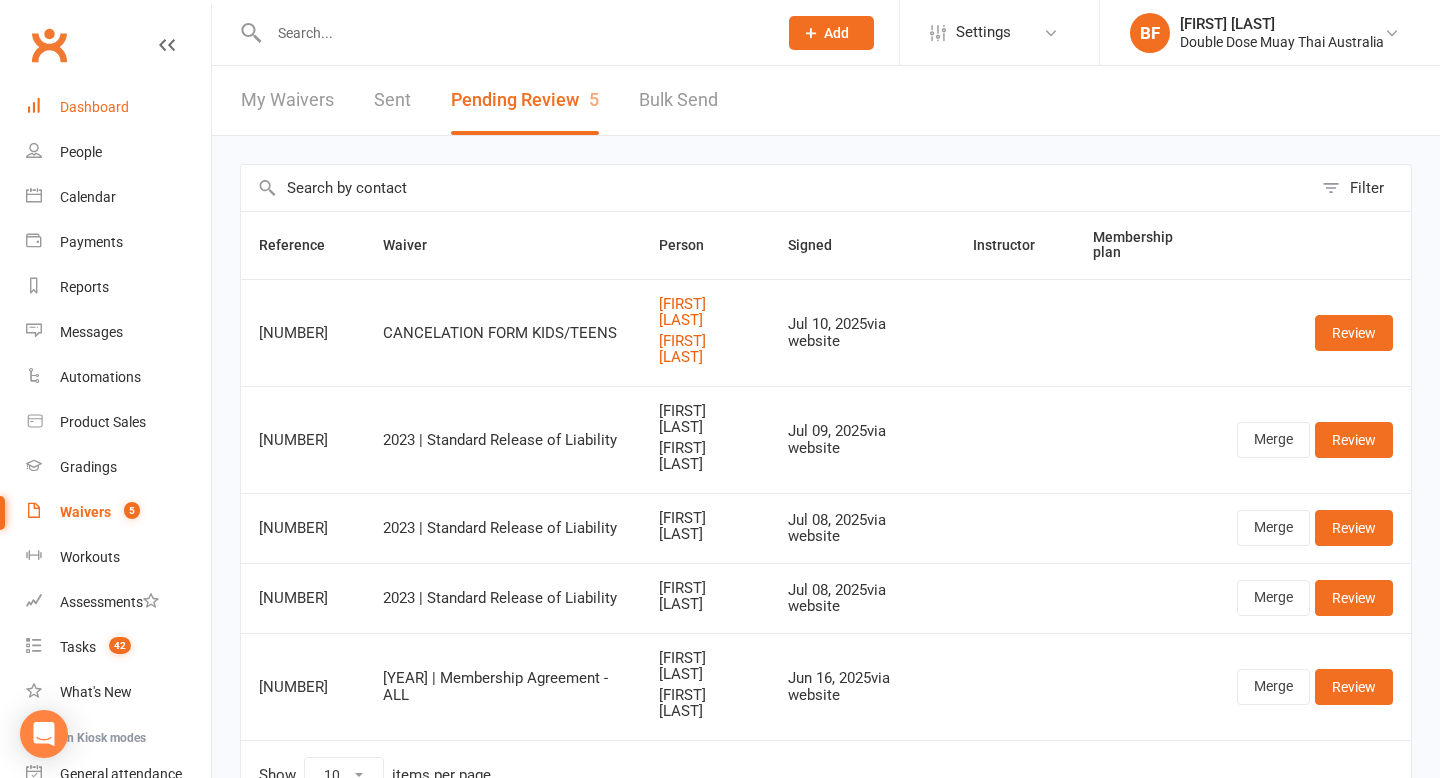 click on "Dashboard" at bounding box center [118, 107] 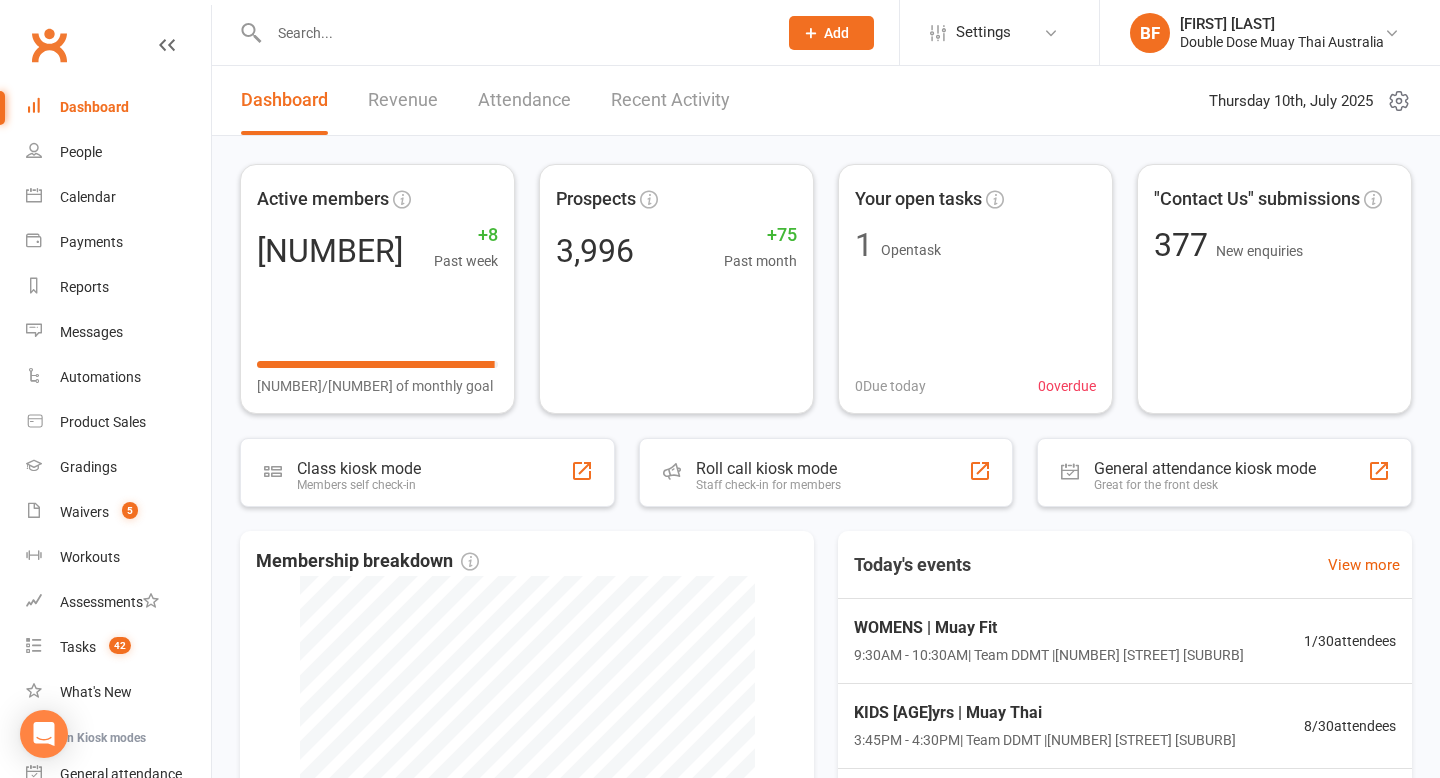 click at bounding box center [513, 33] 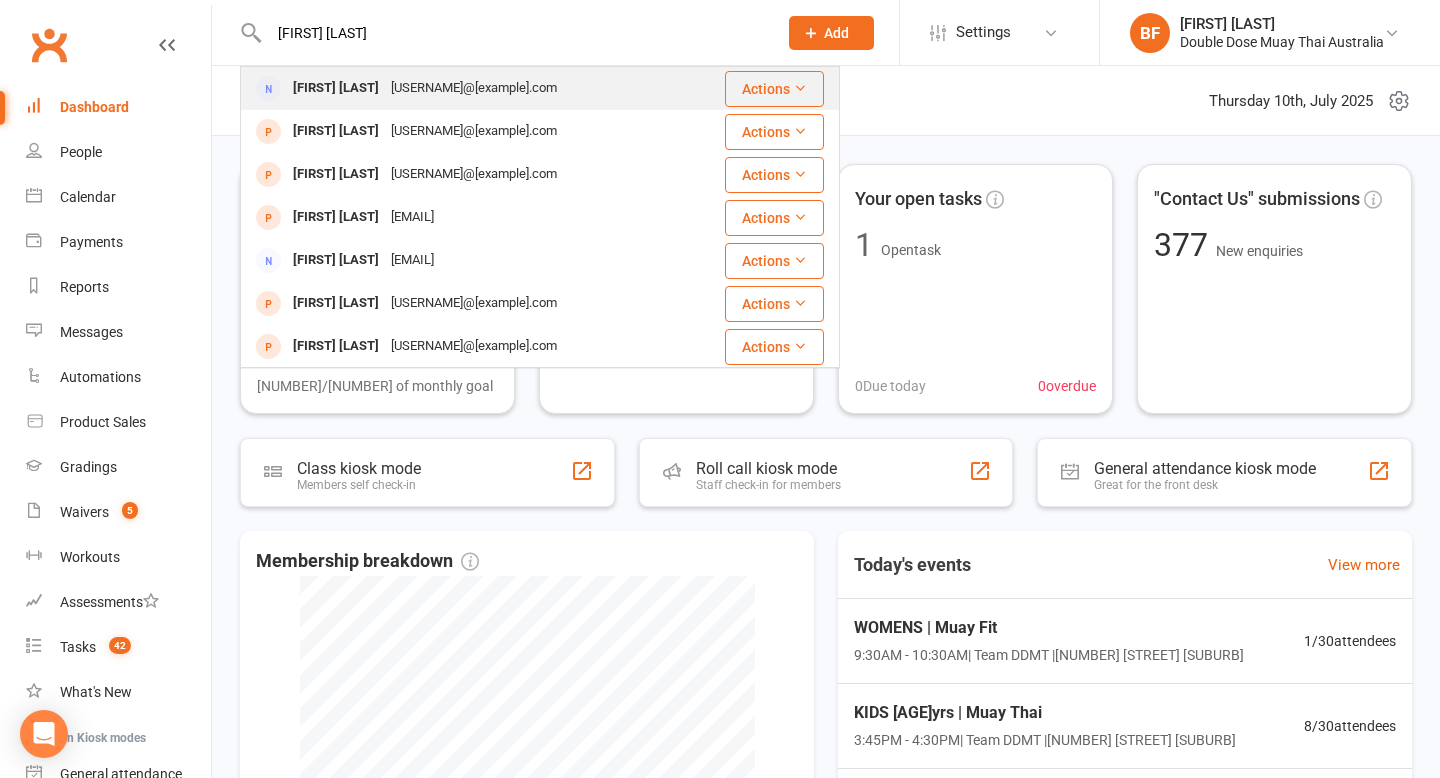 click on "[USERNAME]@[example].com" at bounding box center [474, 88] 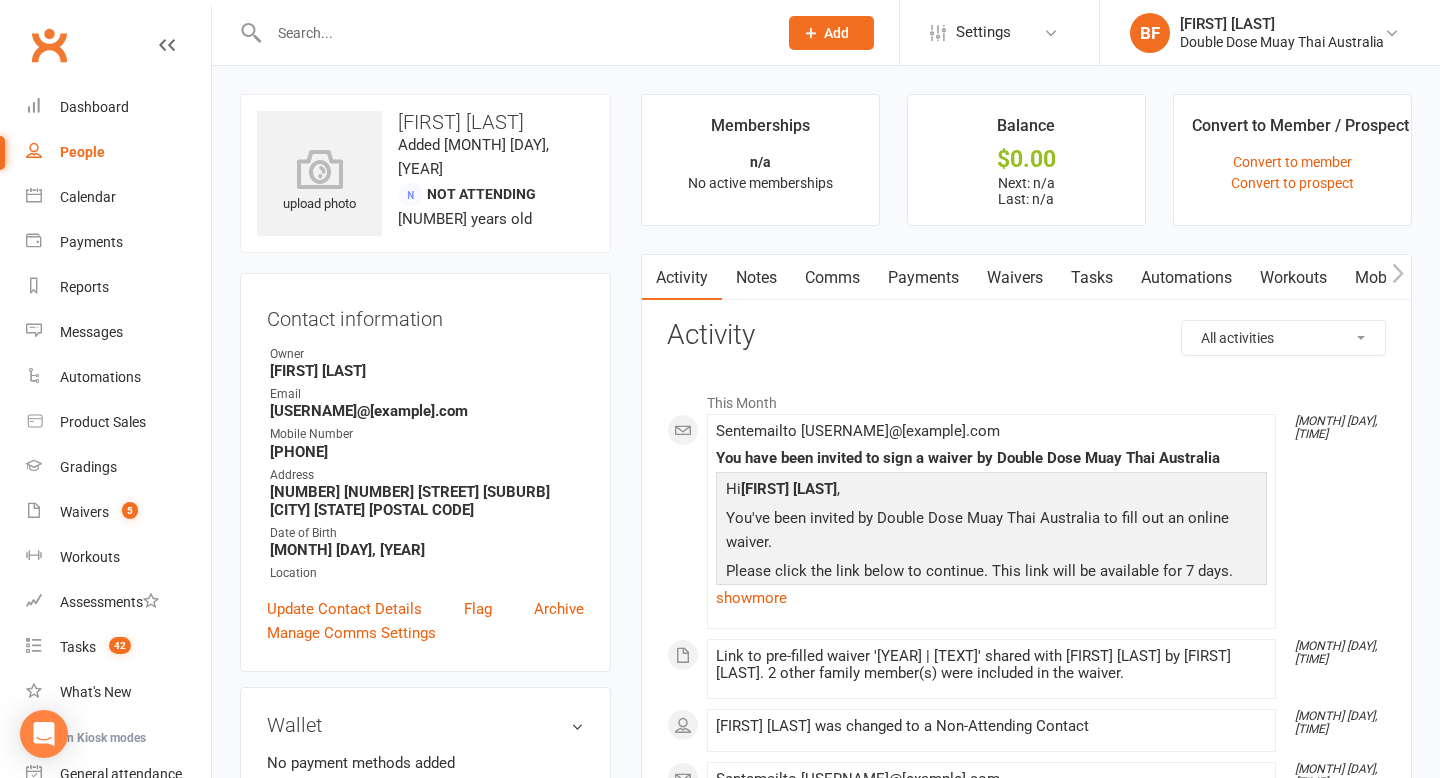 click on "Waivers" at bounding box center [1015, 278] 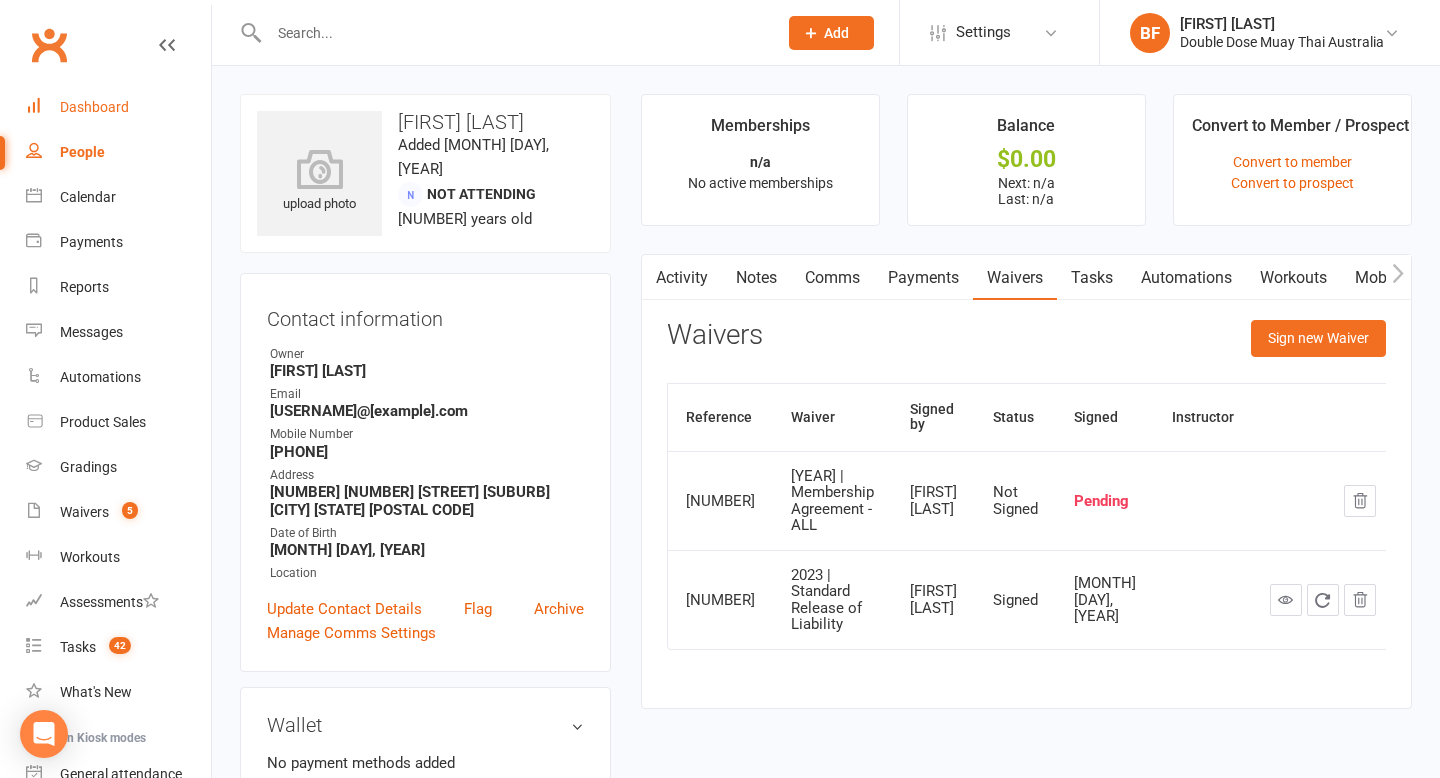 click on "Dashboard" at bounding box center (94, 107) 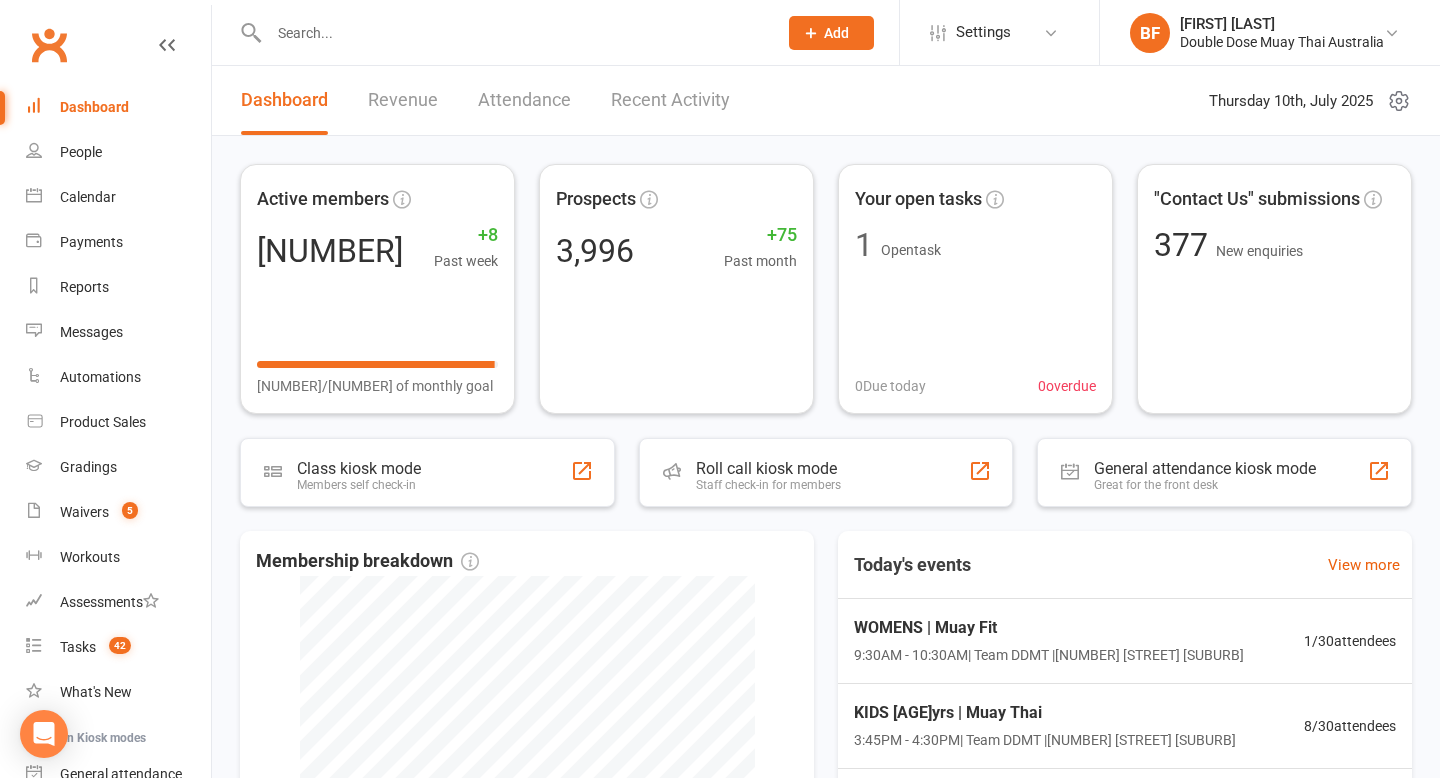 click at bounding box center [513, 33] 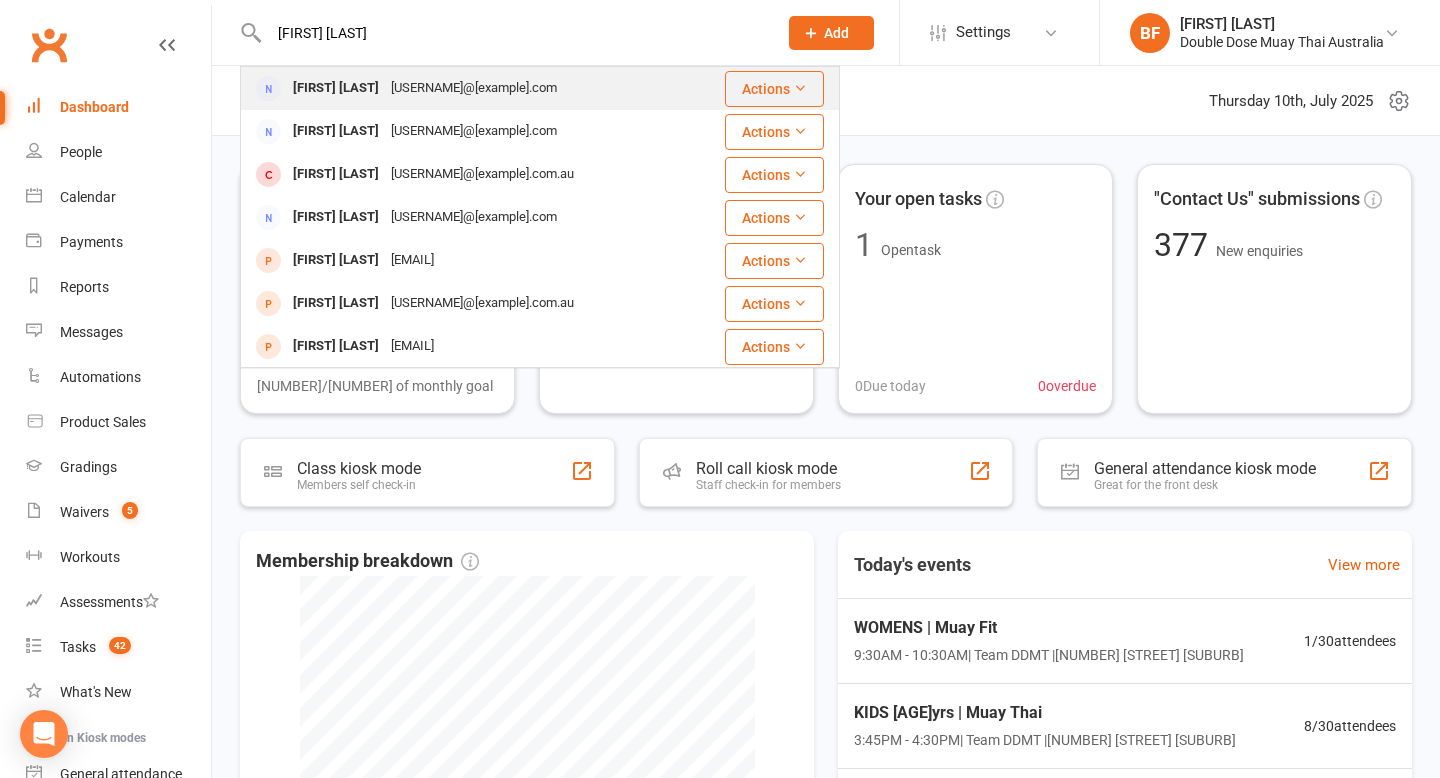 click on "[USERNAME]@[example].com" at bounding box center [474, 88] 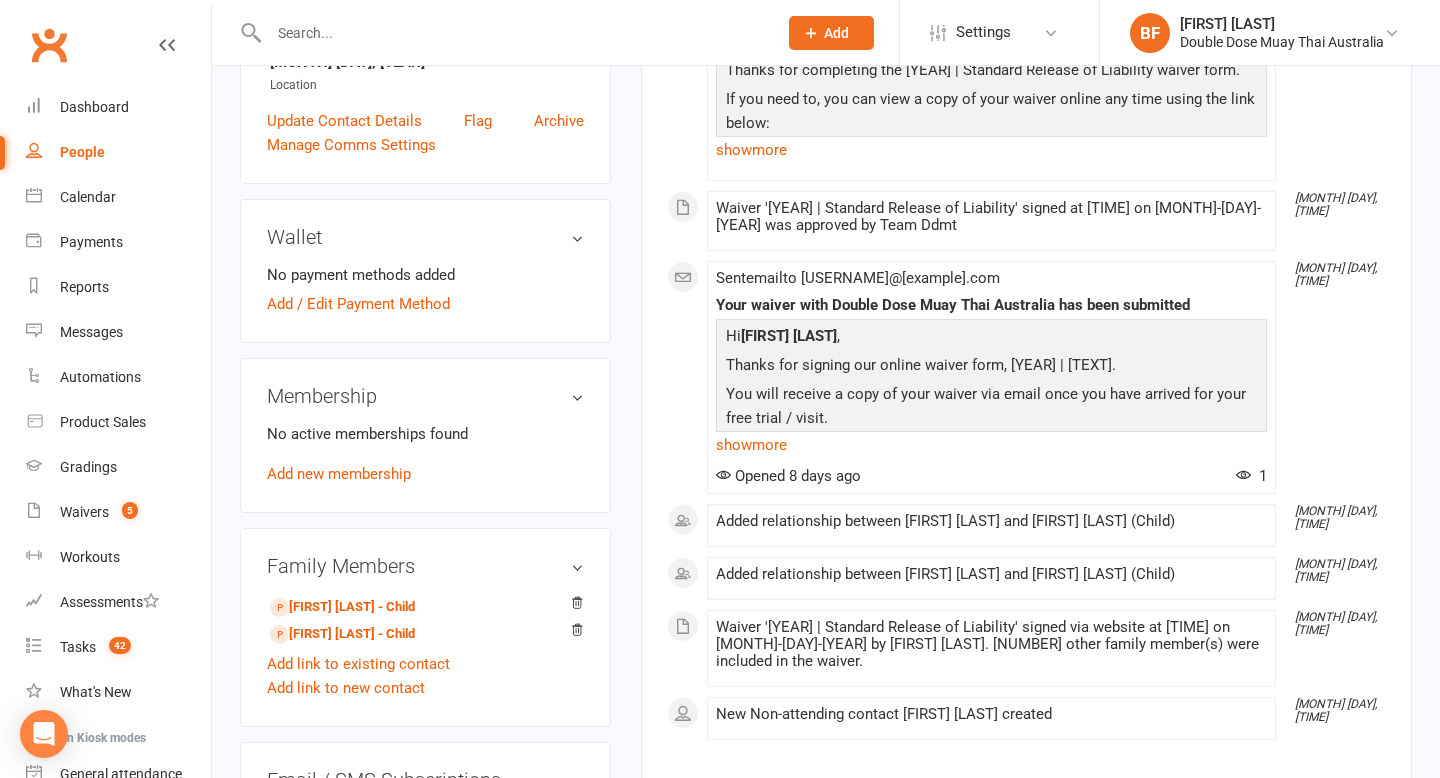 scroll, scrollTop: 550, scrollLeft: 0, axis: vertical 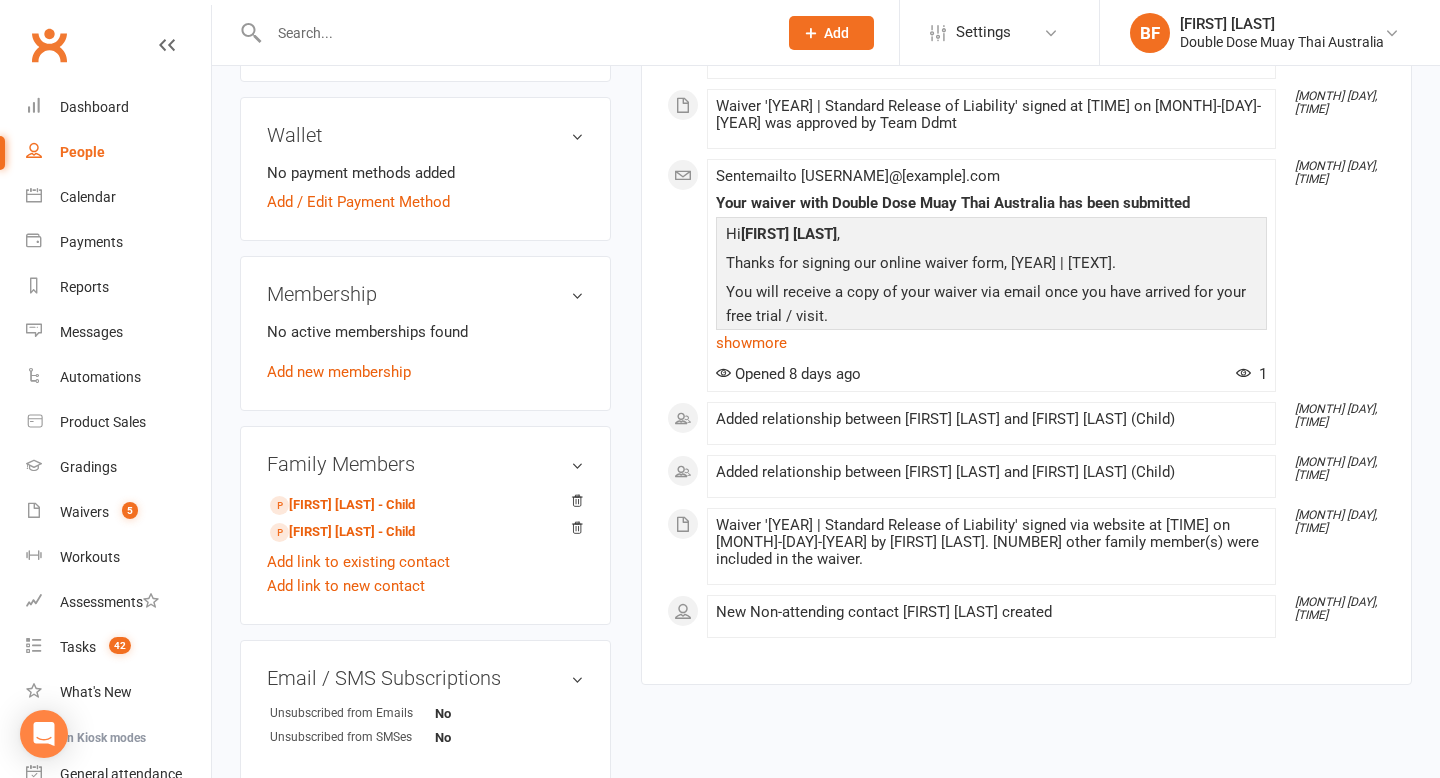 click at bounding box center (513, 33) 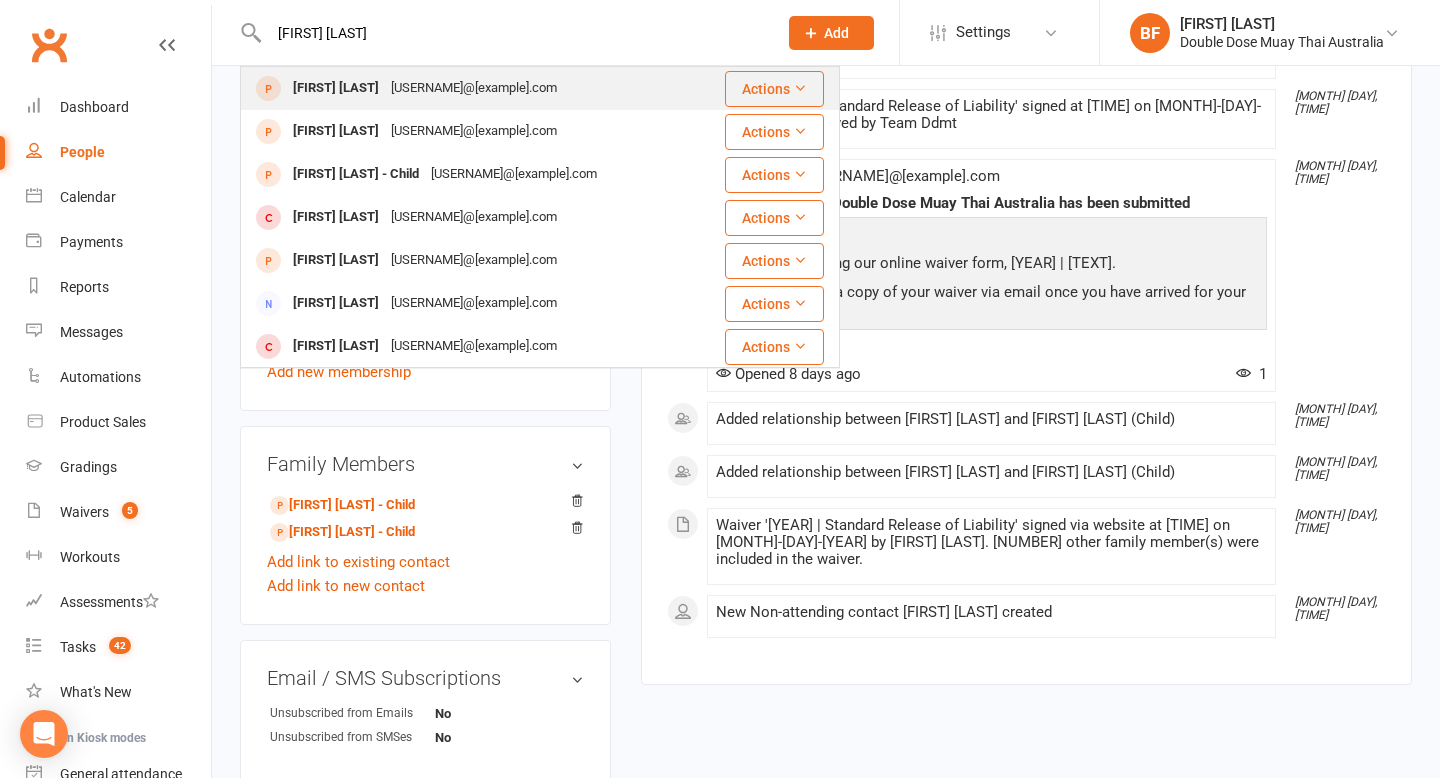 type on "[FIRST] [LAST]" 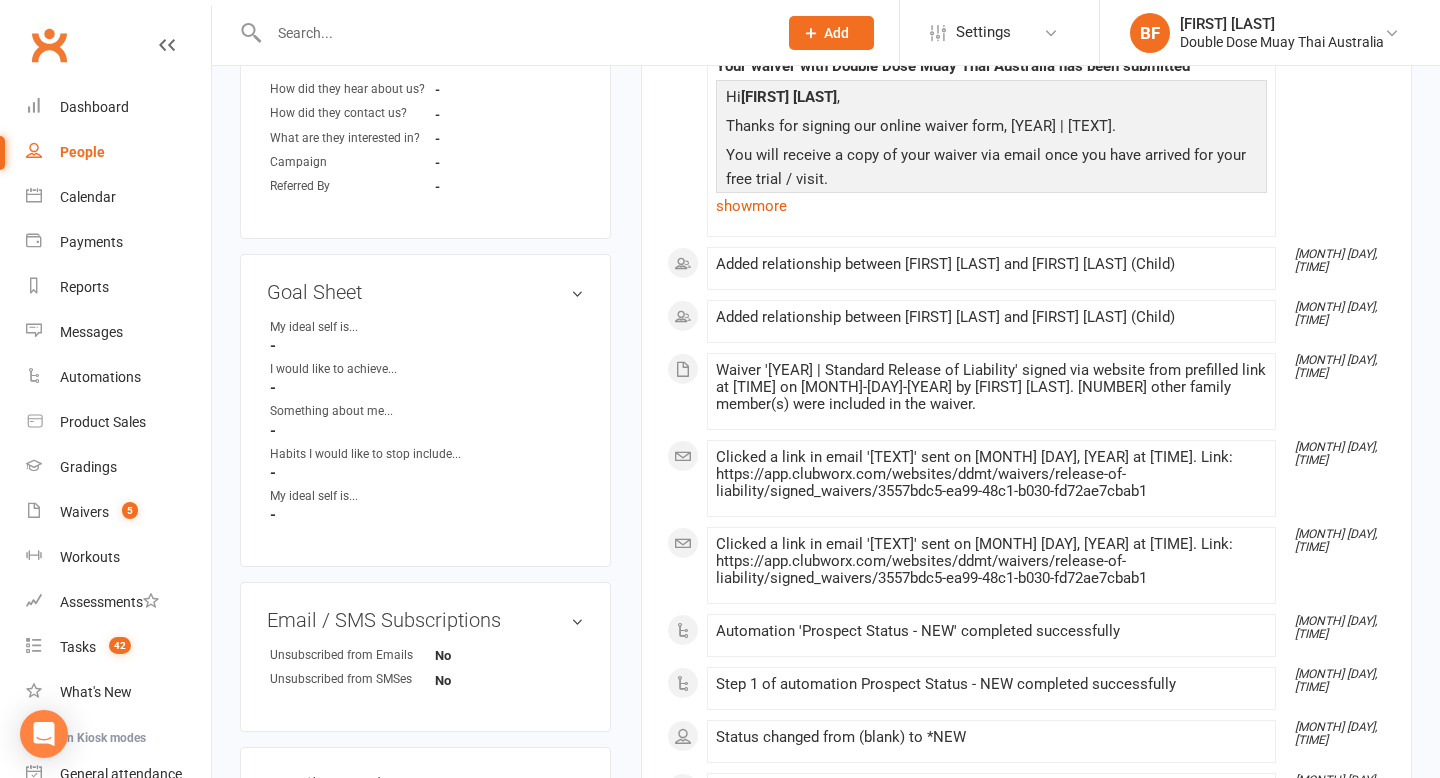 scroll, scrollTop: 683, scrollLeft: 0, axis: vertical 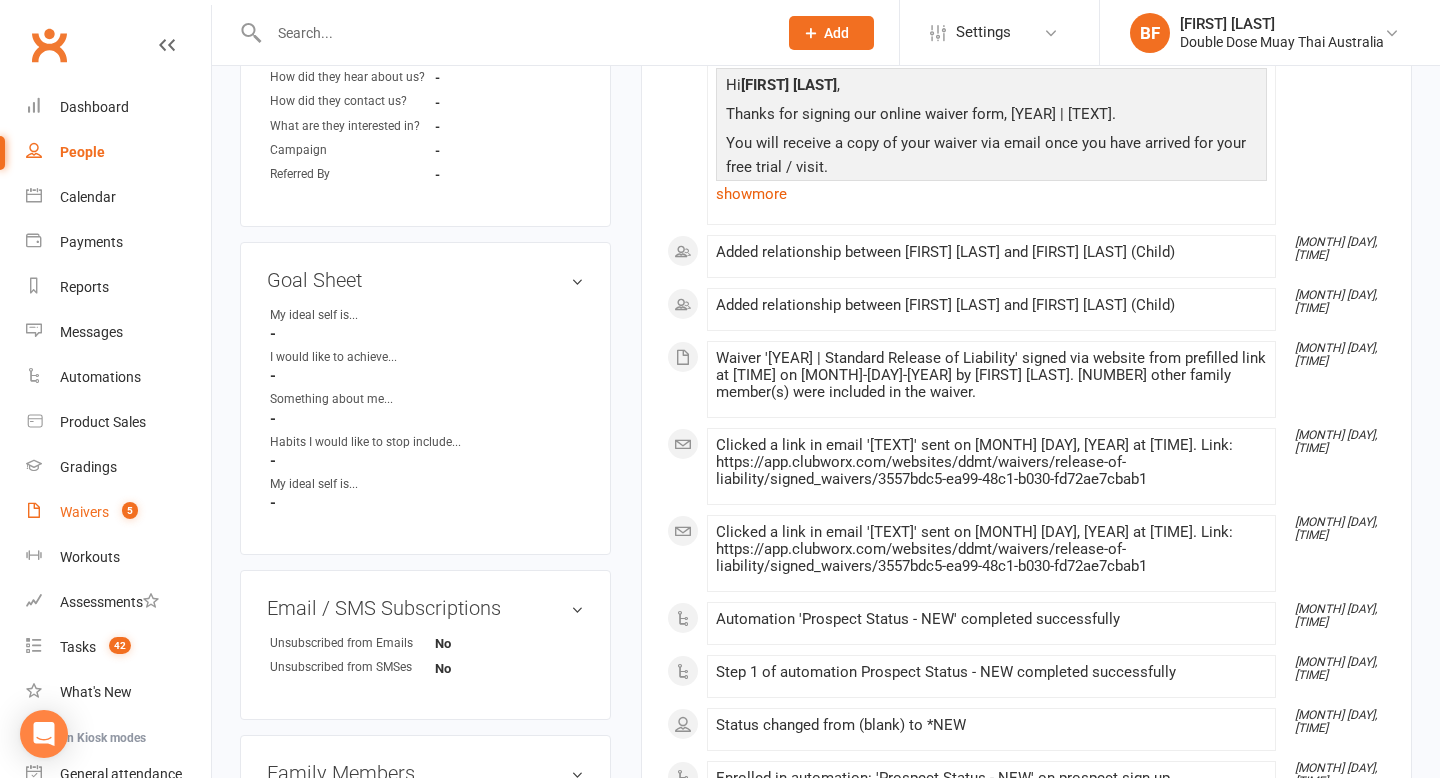 click on "Waivers" at bounding box center (84, 512) 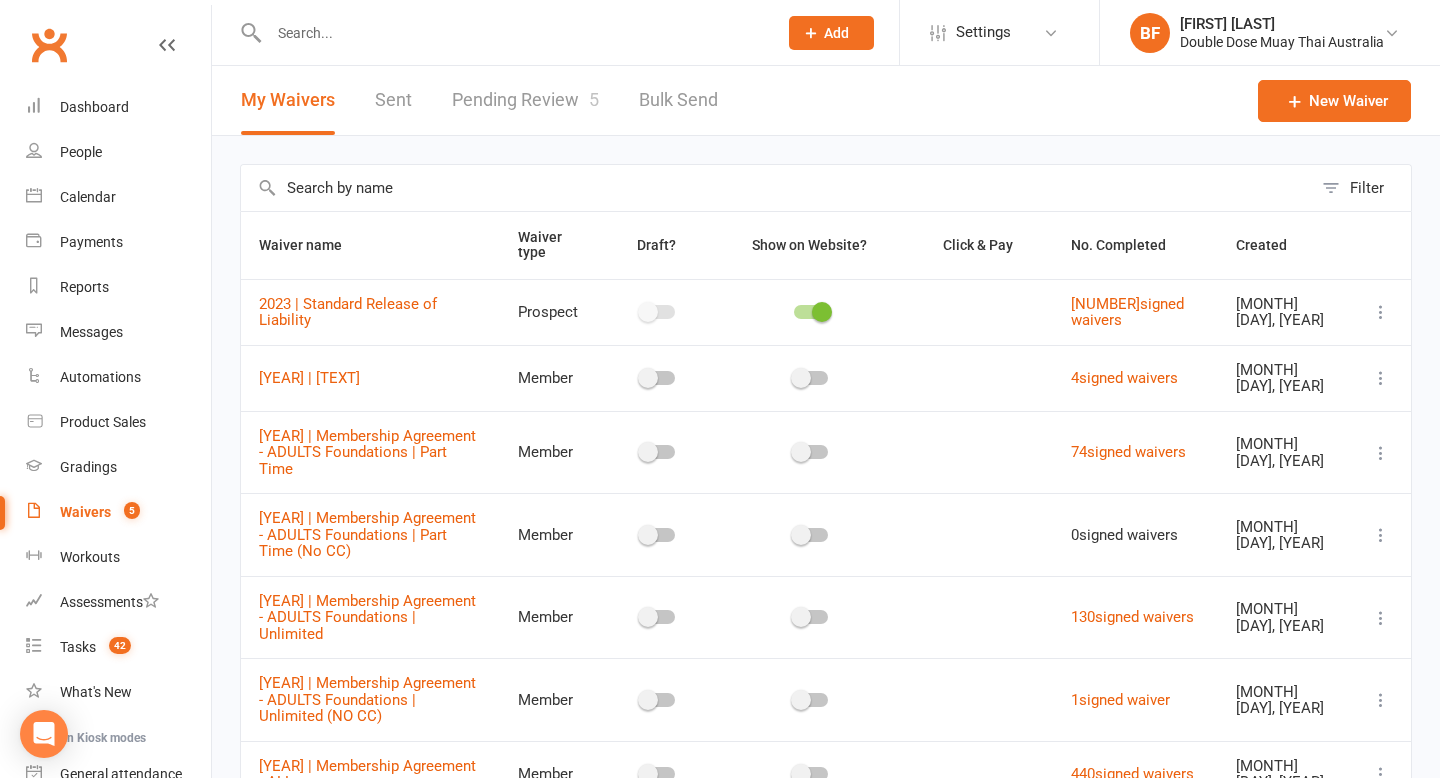 scroll, scrollTop: 316, scrollLeft: 0, axis: vertical 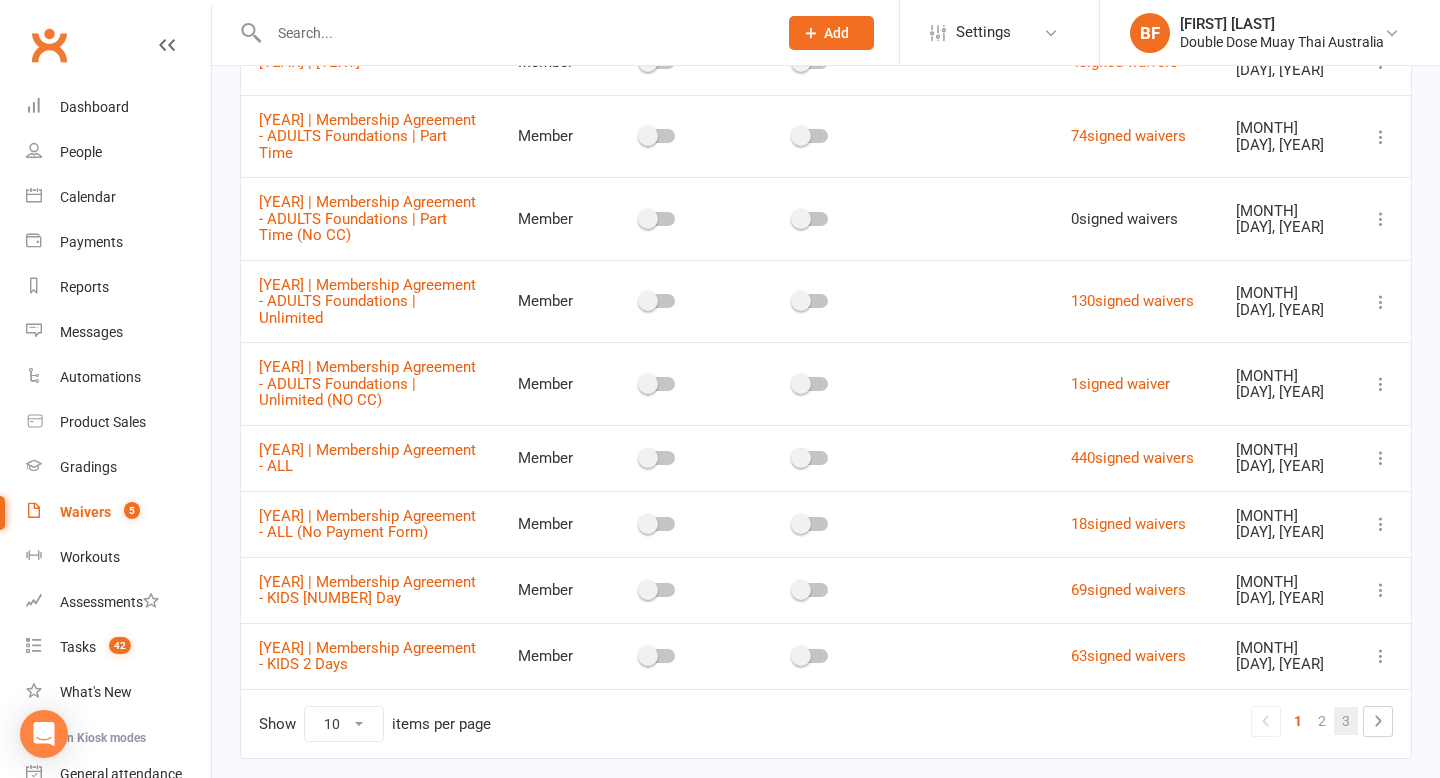click on "3" at bounding box center [1266, 721] 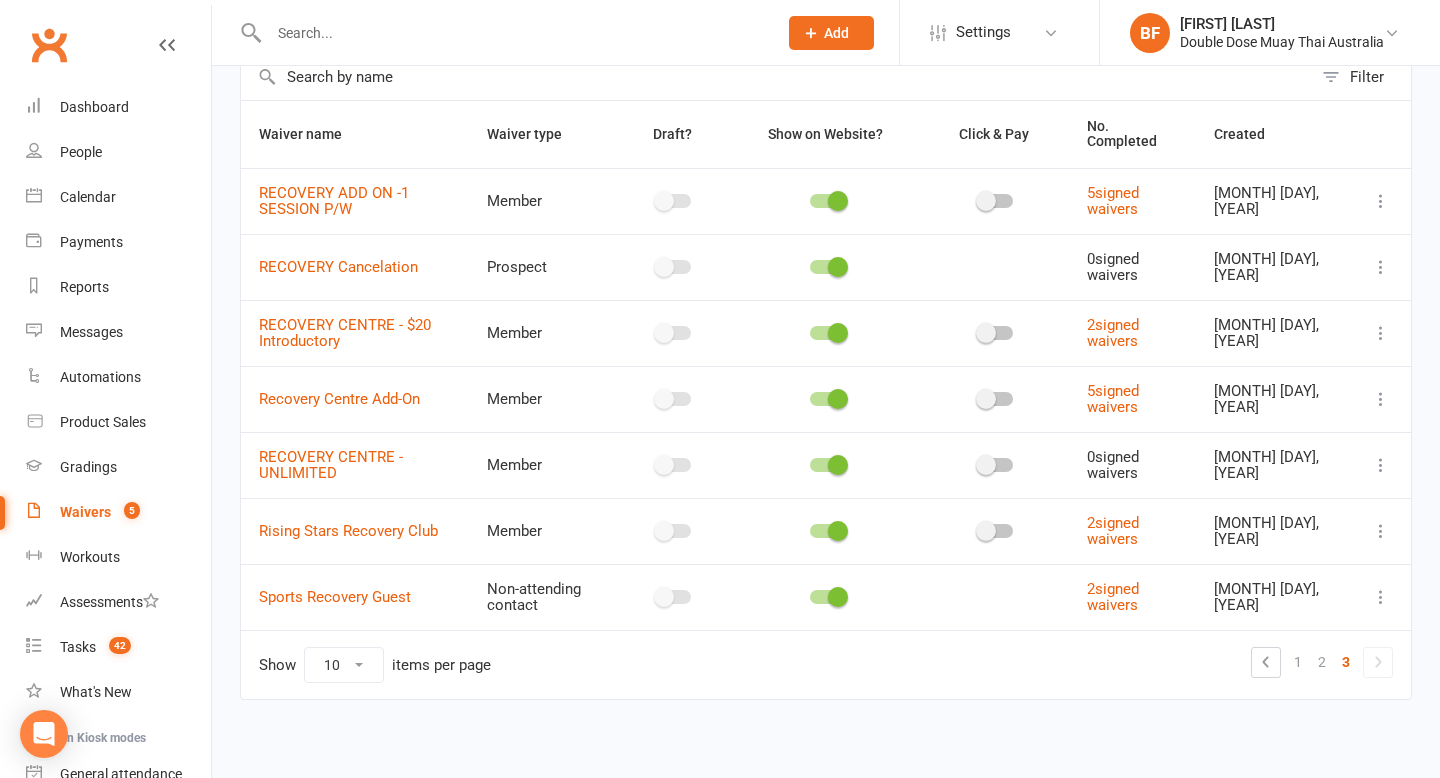 scroll, scrollTop: 82, scrollLeft: 0, axis: vertical 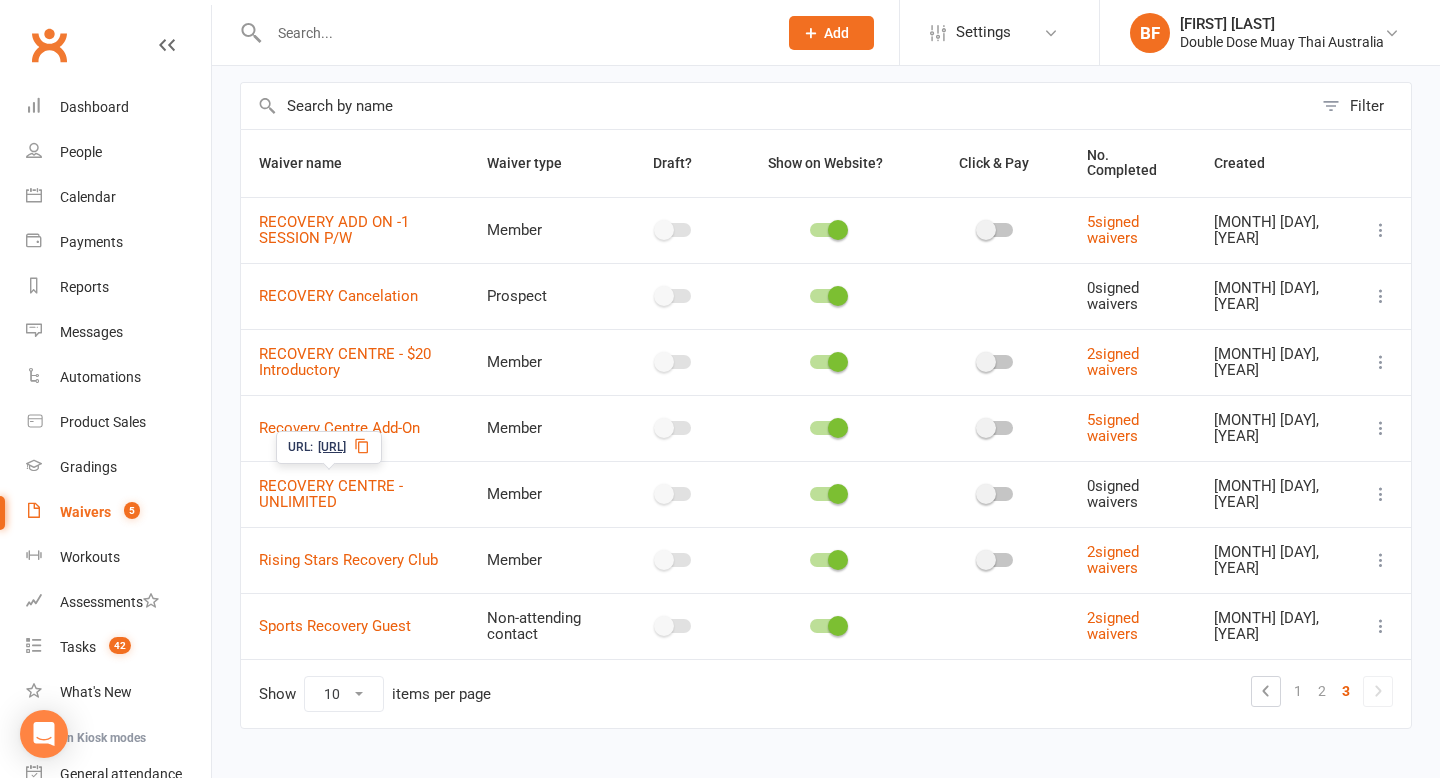 click on "RECOVERY CENTRE - UNLIMITED" at bounding box center (334, 230) 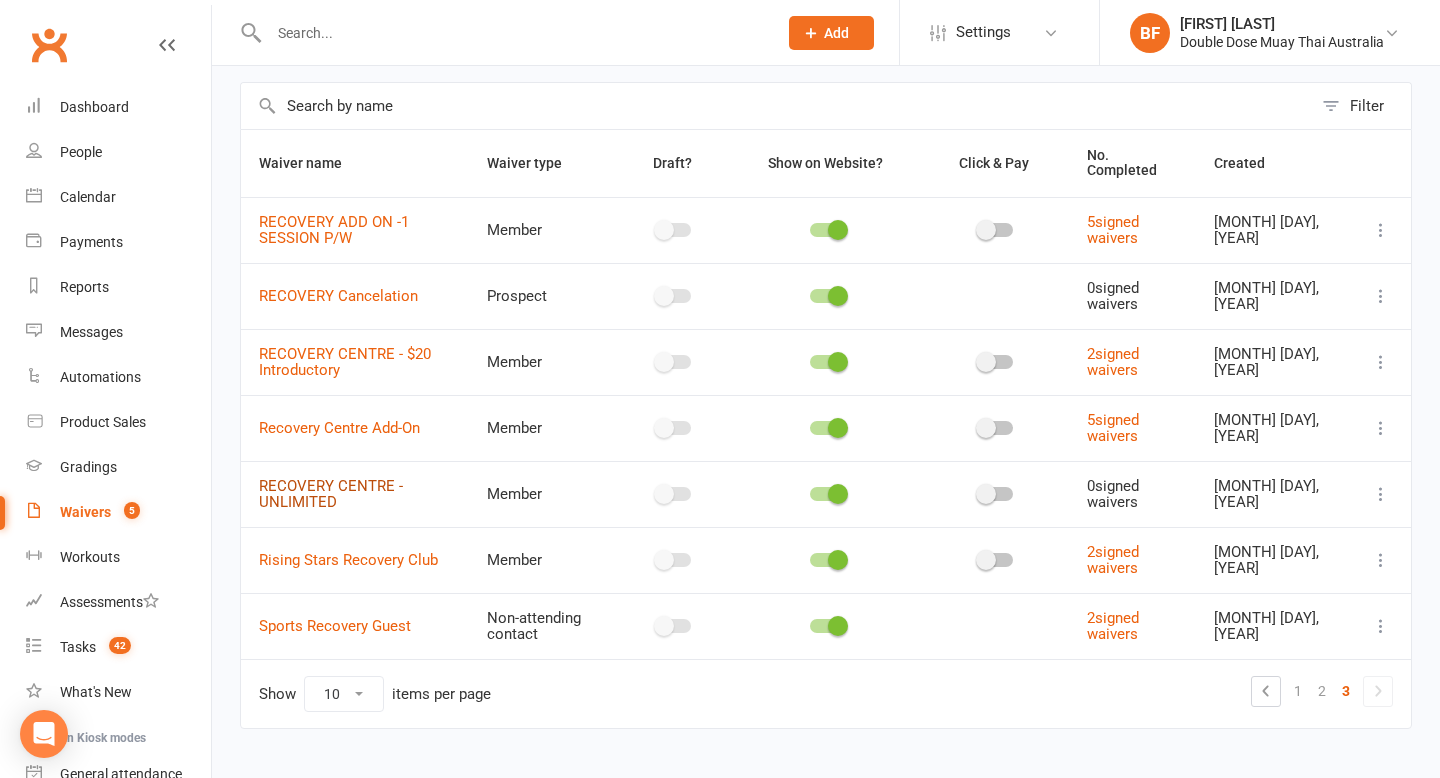 click on "RECOVERY CENTRE - UNLIMITED" at bounding box center (331, 494) 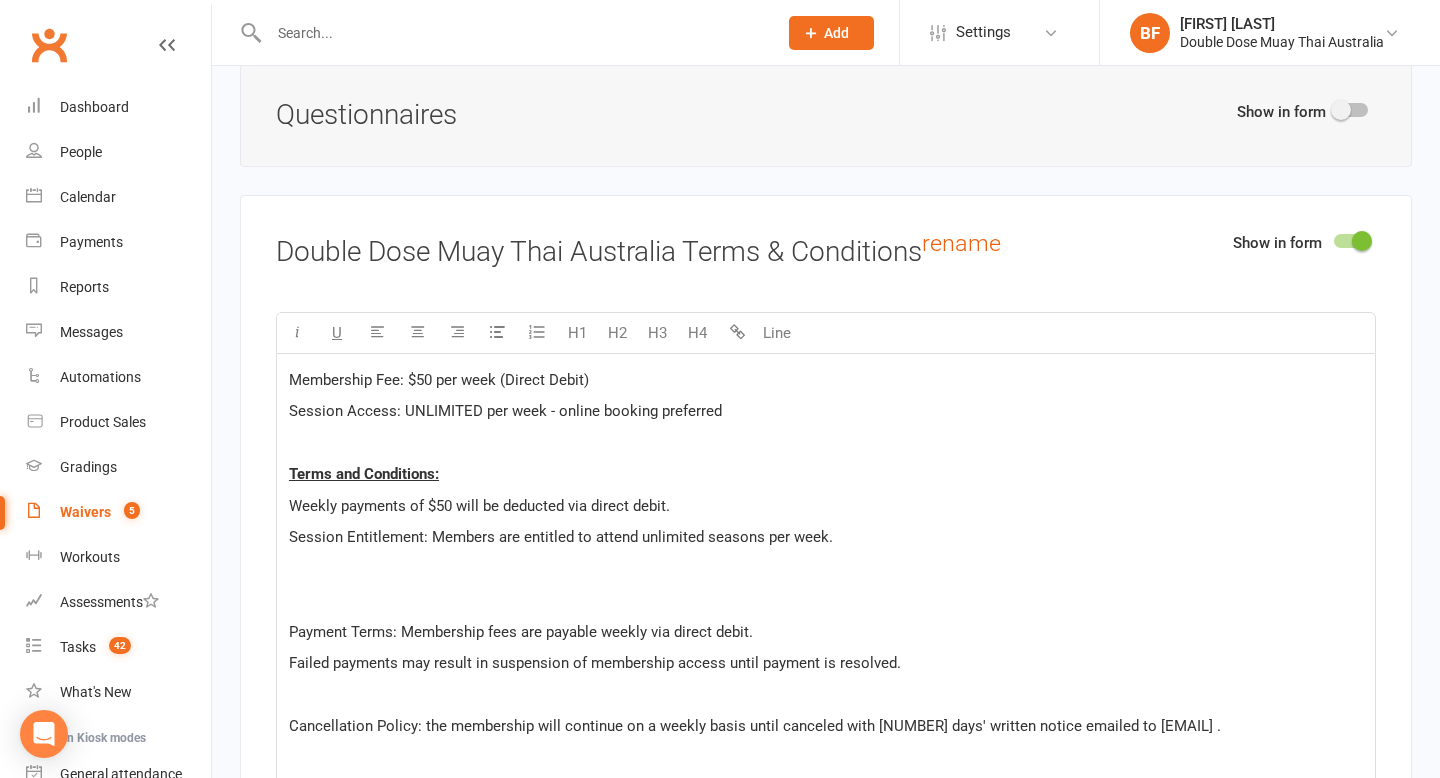 scroll, scrollTop: 2475, scrollLeft: 0, axis: vertical 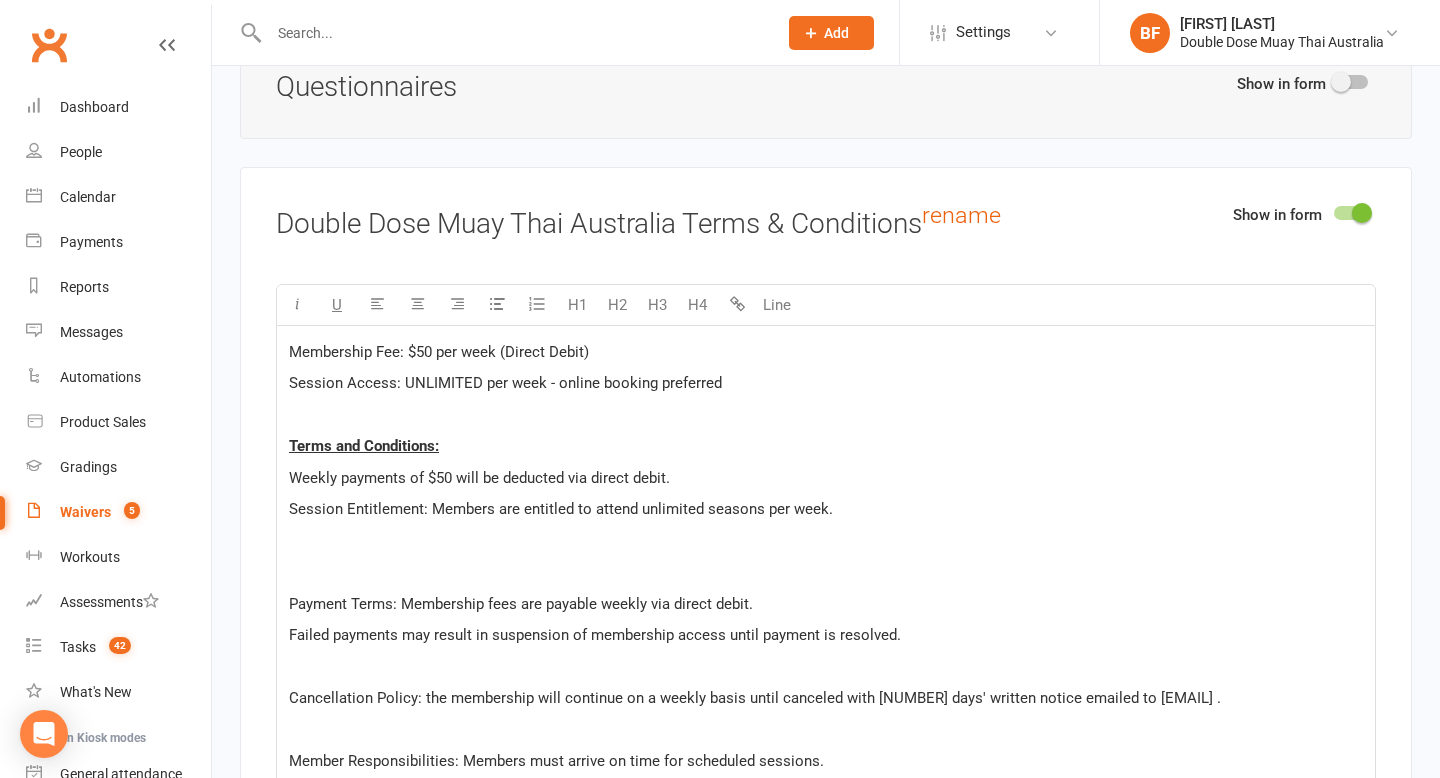 click on "Waivers" at bounding box center [85, 512] 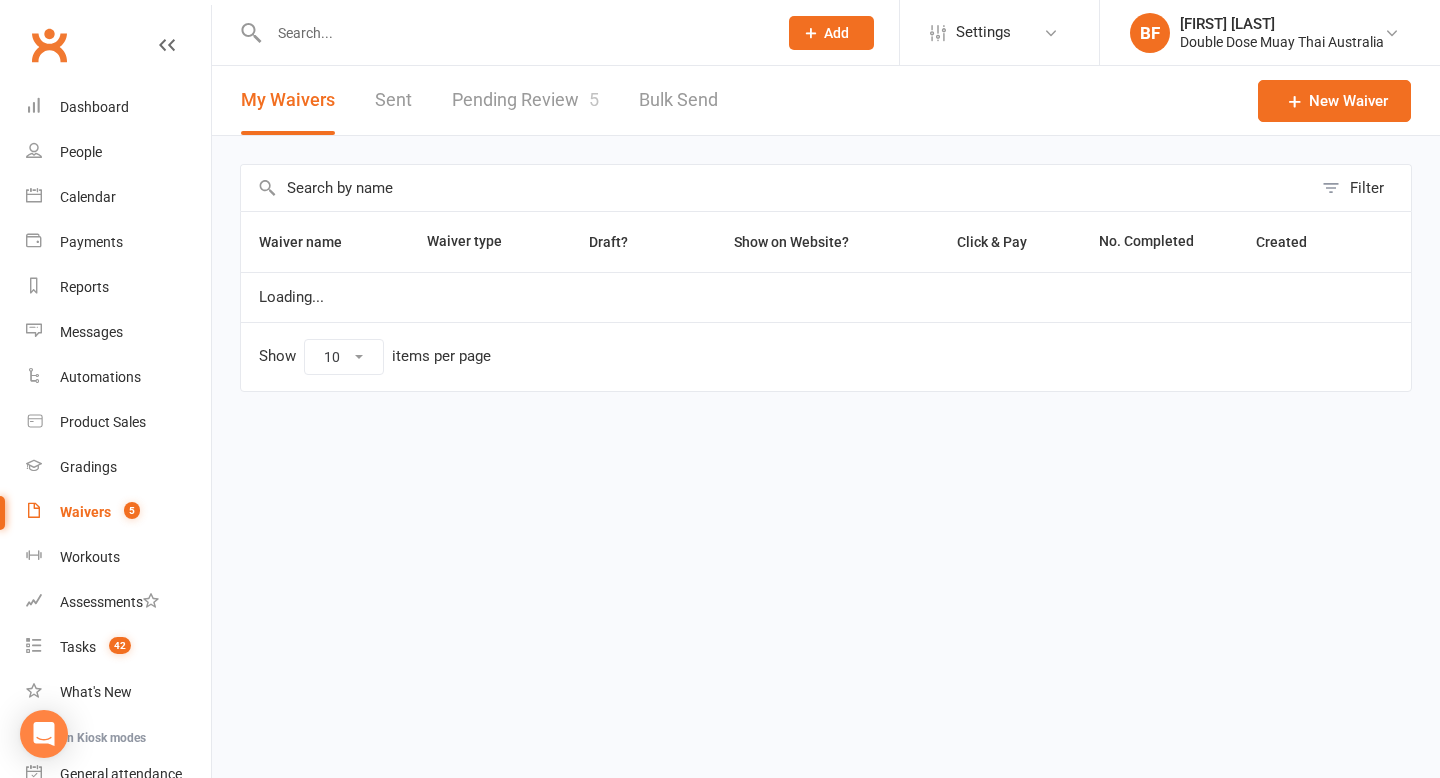 scroll, scrollTop: 0, scrollLeft: 0, axis: both 